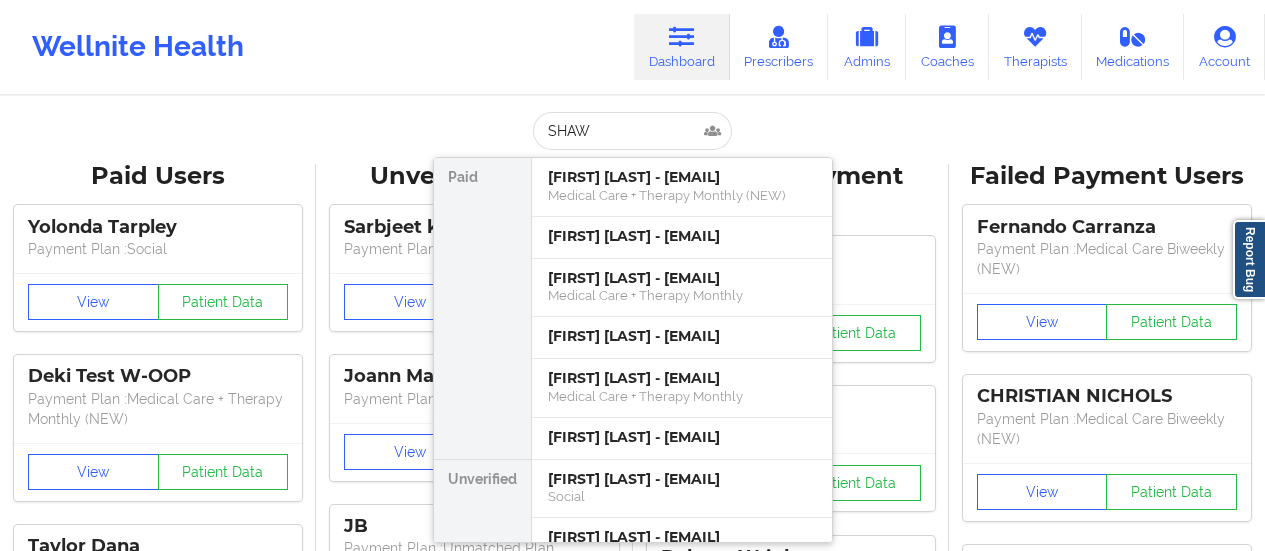 scroll, scrollTop: 0, scrollLeft: 0, axis: both 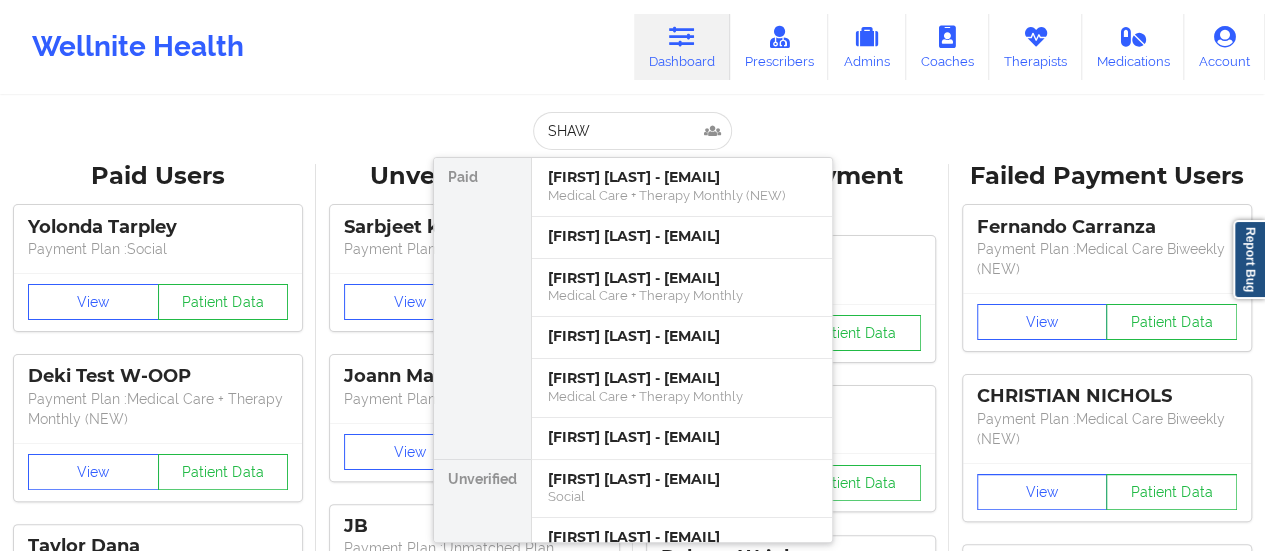 click on "SHAW" at bounding box center (632, 131) 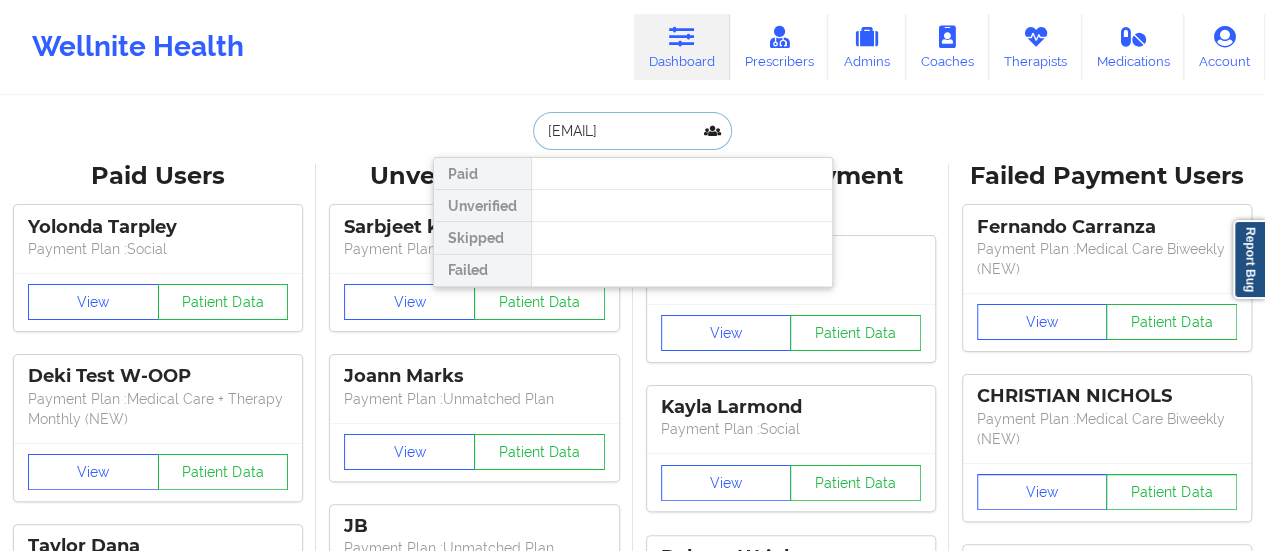 click on "[EMAIL]" at bounding box center [632, 131] 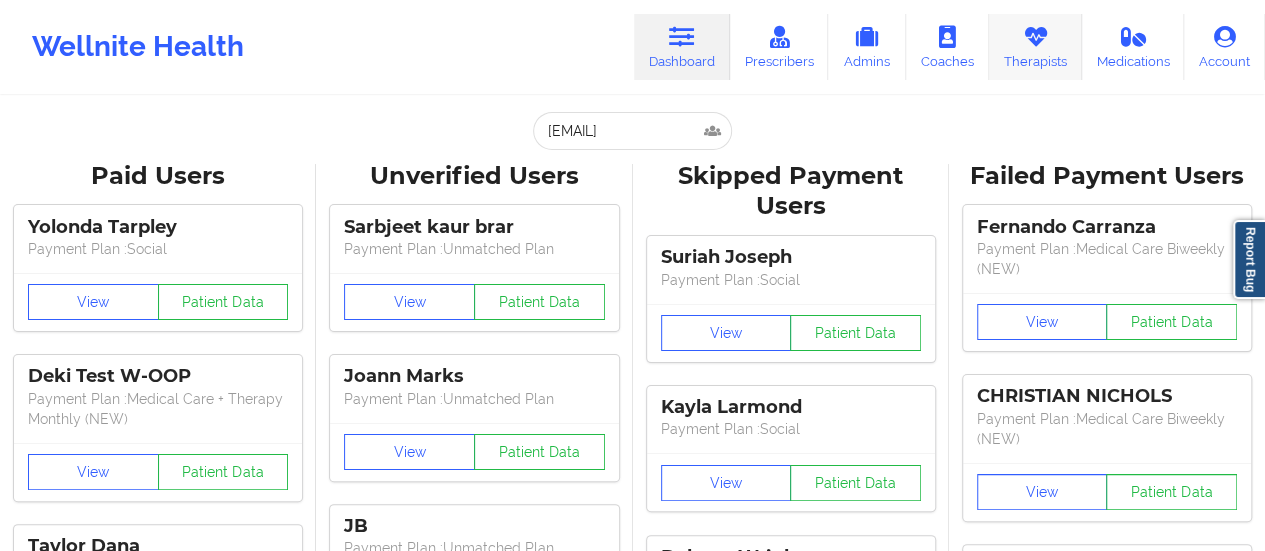 click at bounding box center [1035, 37] 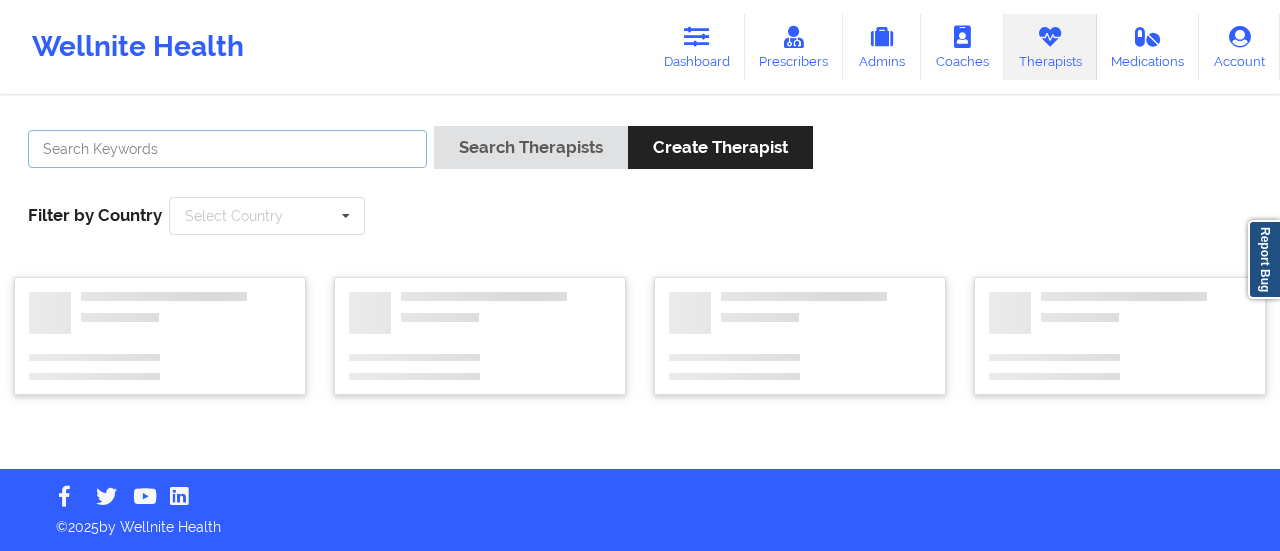 click at bounding box center [227, 149] 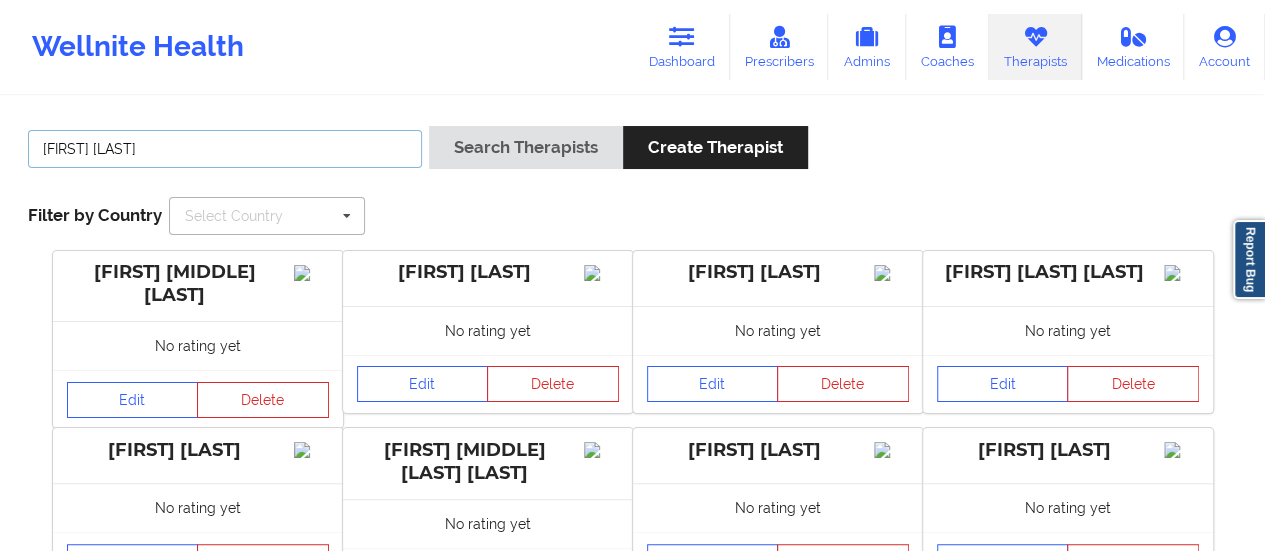 click on "Search Therapists" at bounding box center (526, 147) 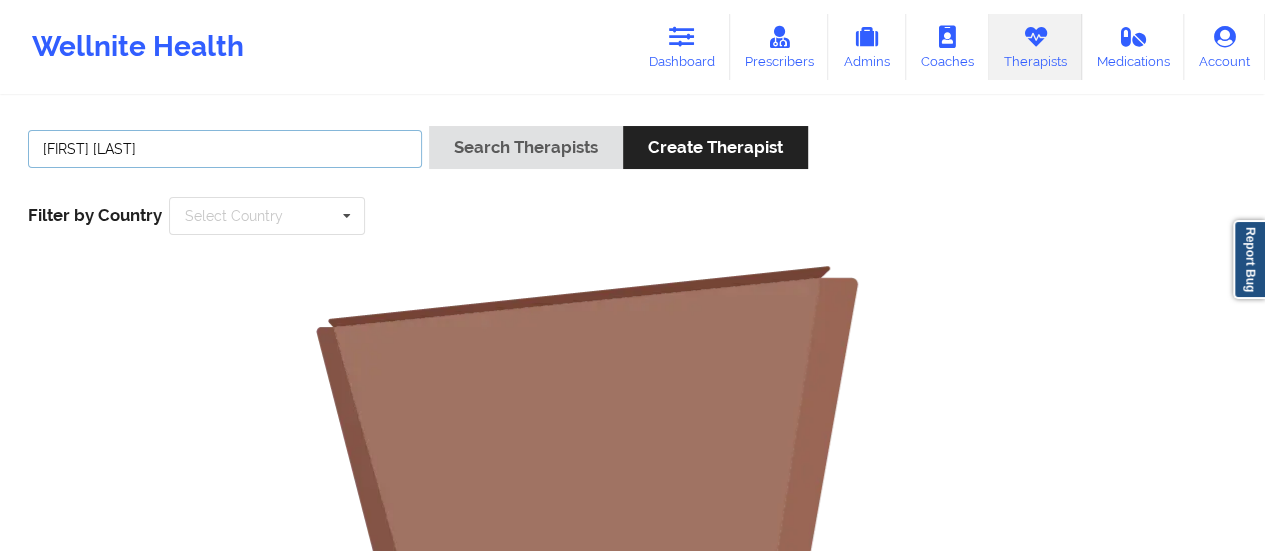 type on "[FIRST] [LAST]" 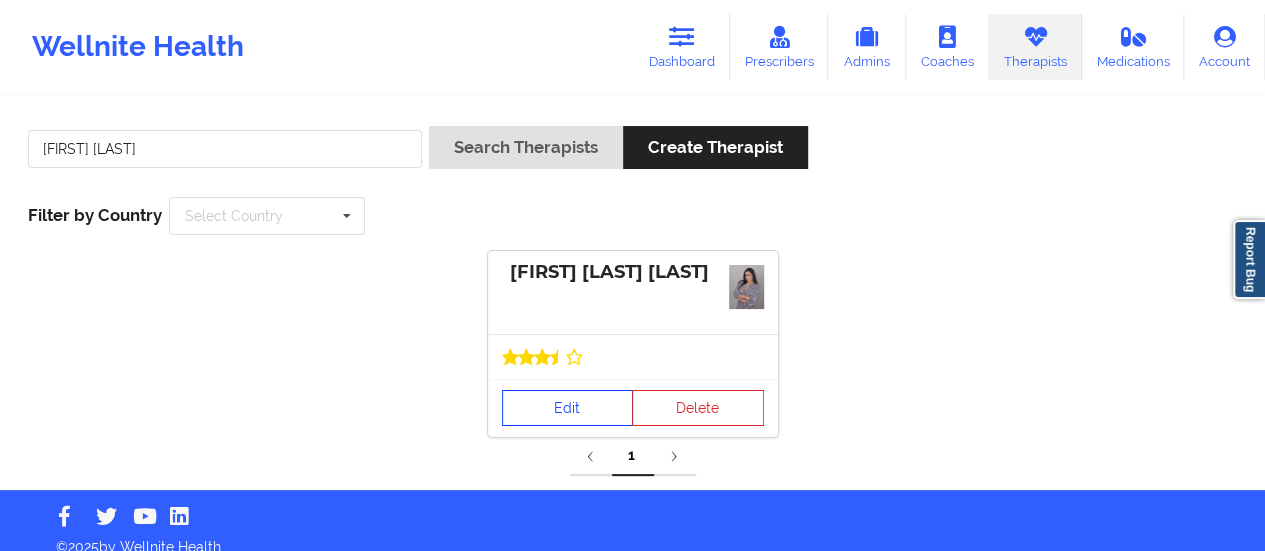 click on "Edit" at bounding box center [568, 408] 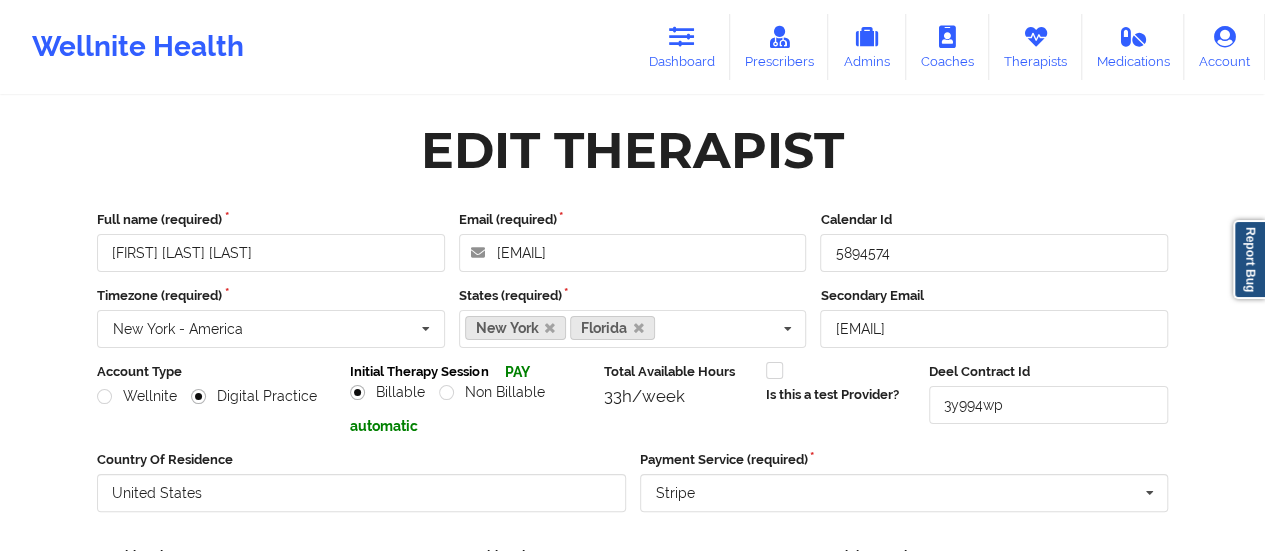 scroll, scrollTop: 360, scrollLeft: 0, axis: vertical 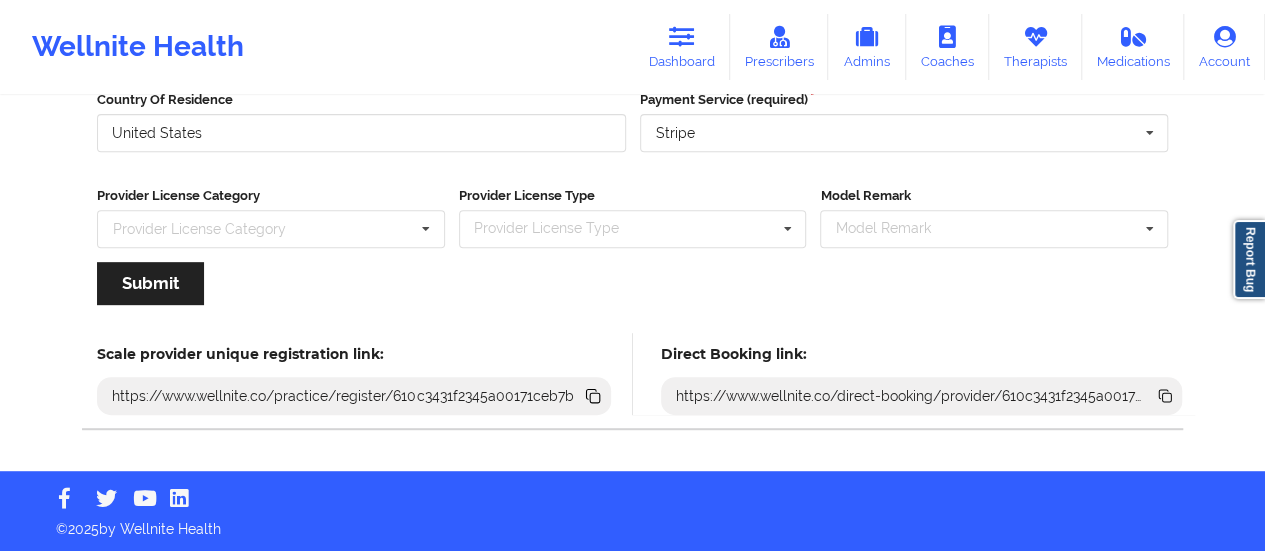 click 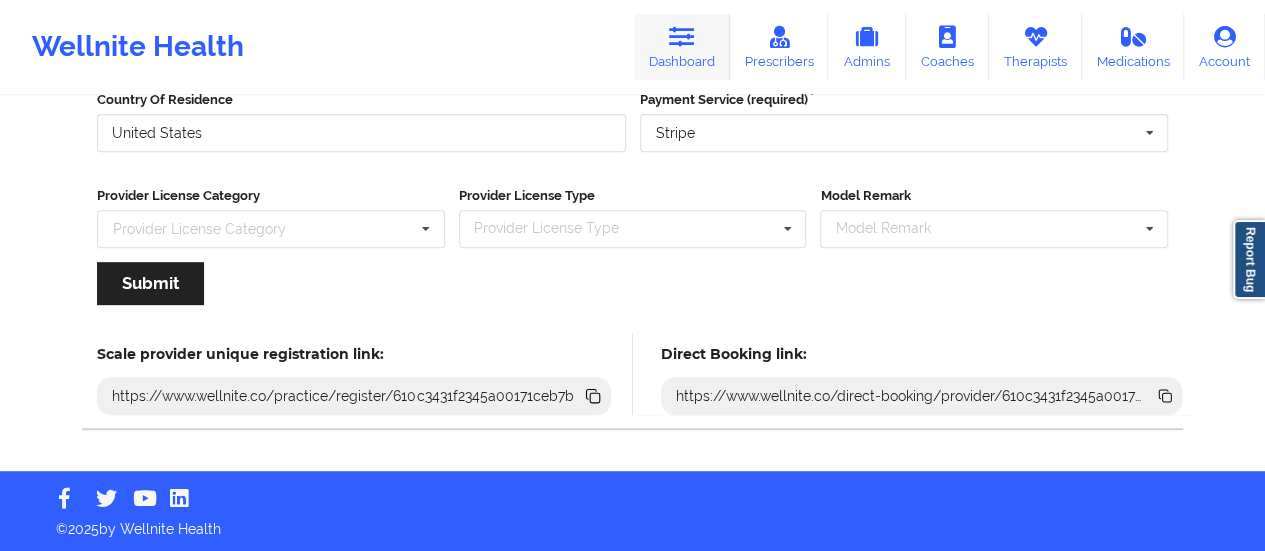click at bounding box center (682, 37) 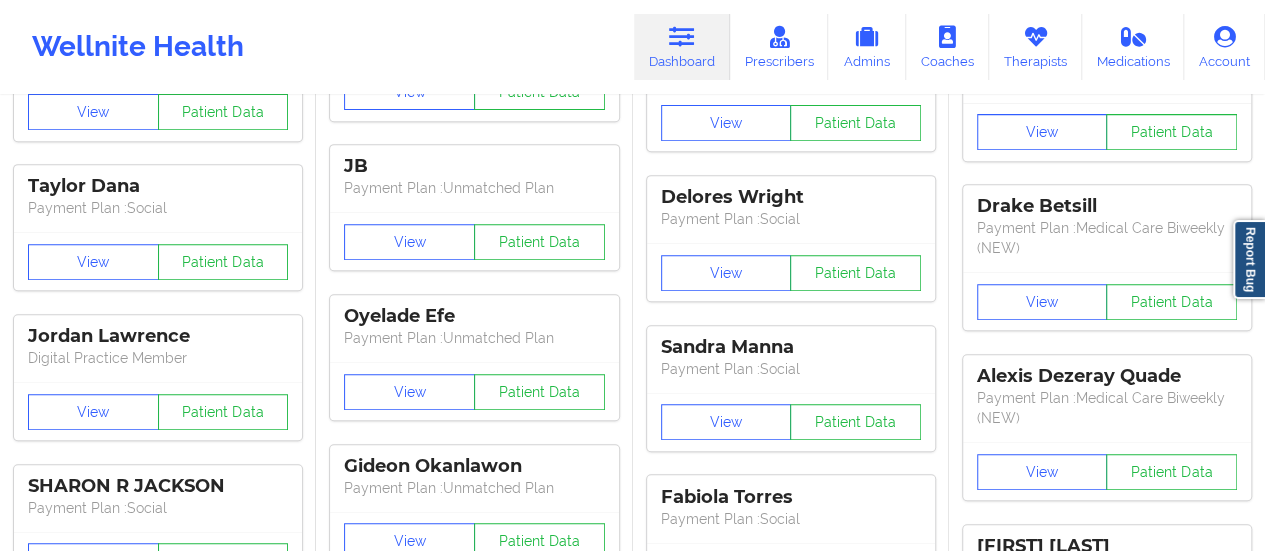 scroll, scrollTop: 0, scrollLeft: 0, axis: both 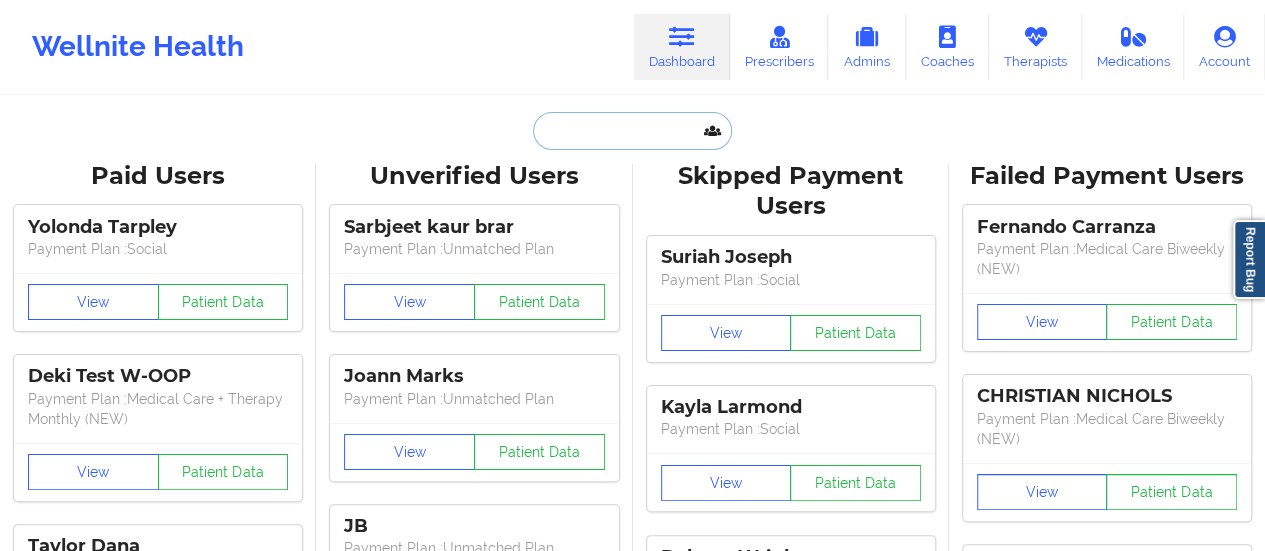 click at bounding box center (632, 131) 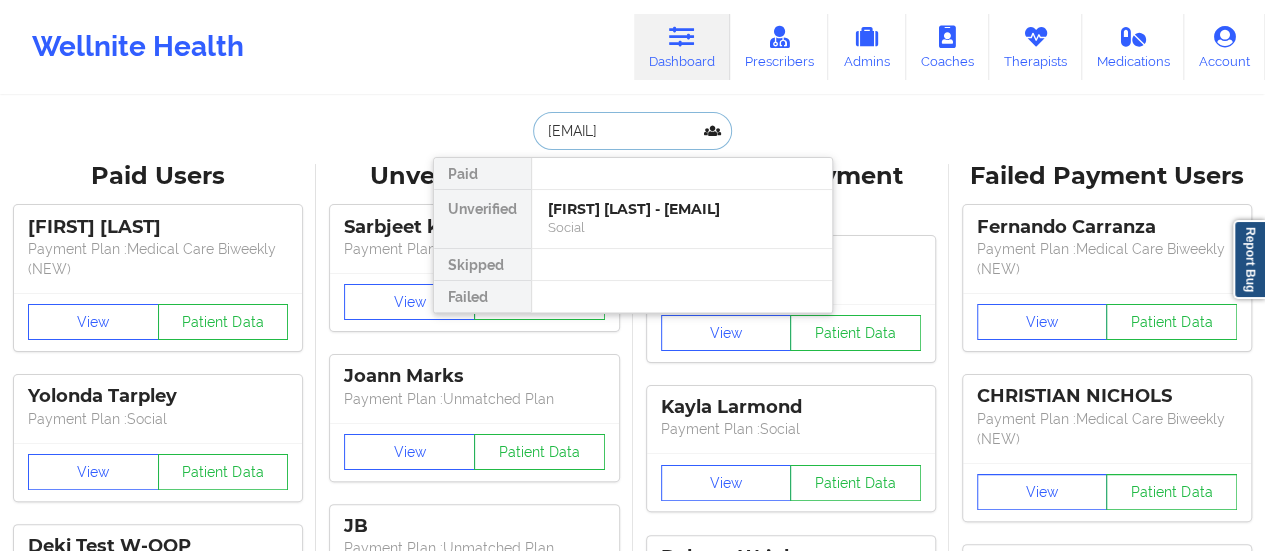 click on "[FIRST] [LAST] - [EMAIL] Social" at bounding box center (682, 219) 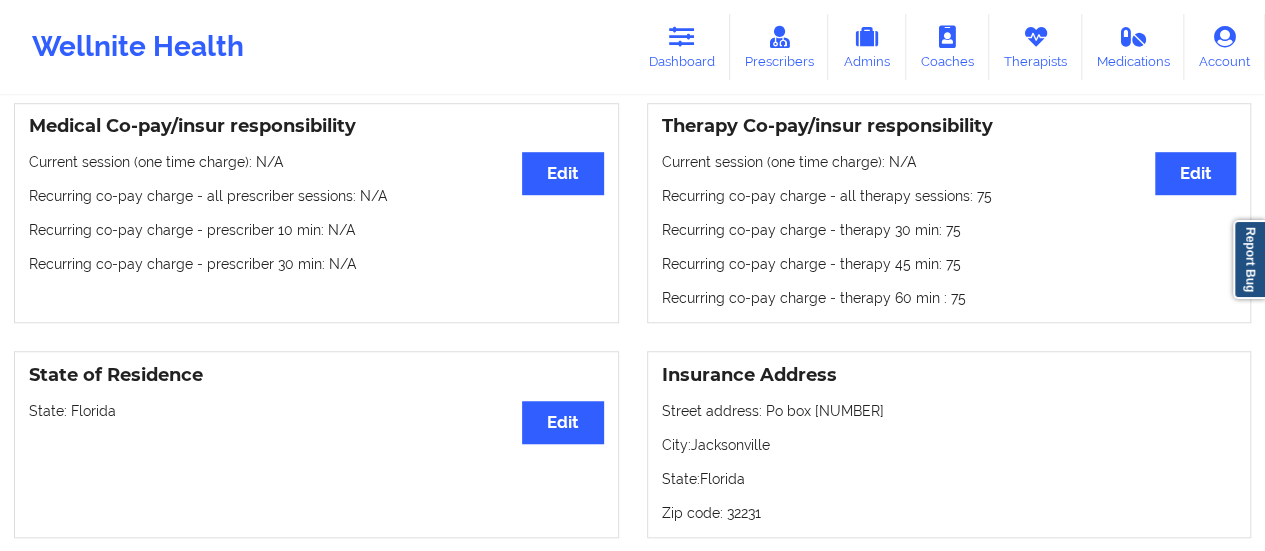 scroll, scrollTop: 596, scrollLeft: 0, axis: vertical 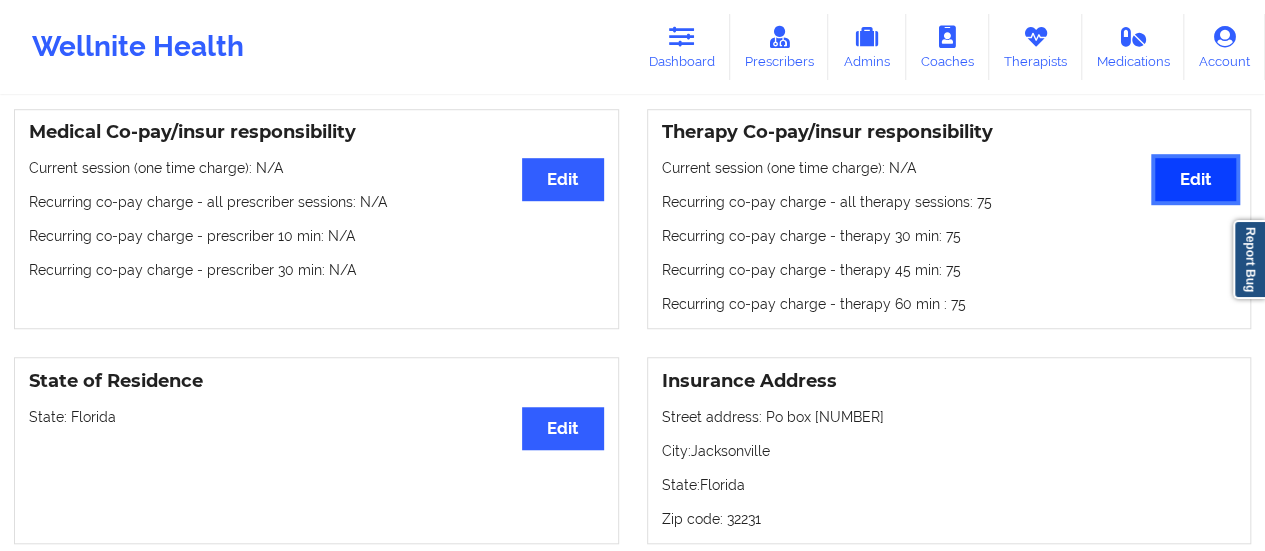 click on "Edit" at bounding box center (1195, 179) 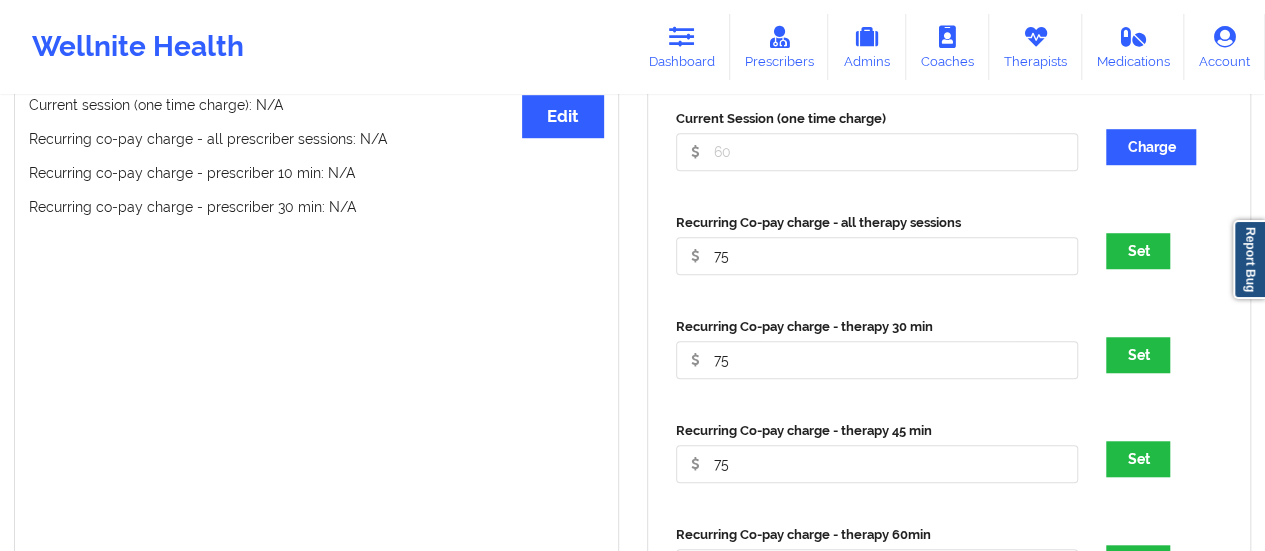 scroll, scrollTop: 660, scrollLeft: 0, axis: vertical 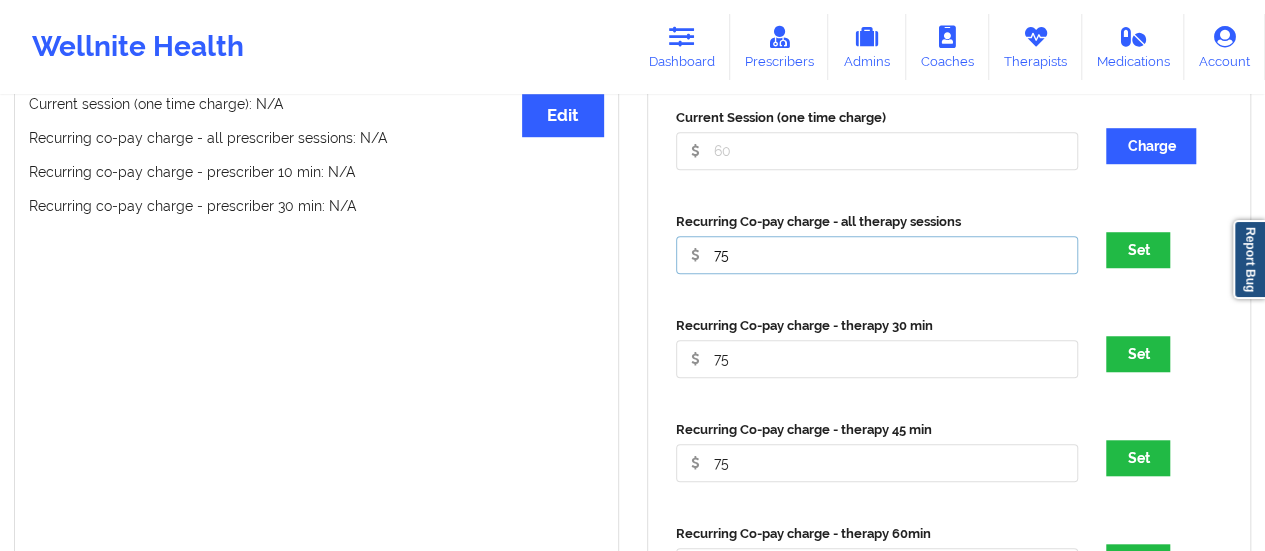 click on "75" at bounding box center (877, 151) 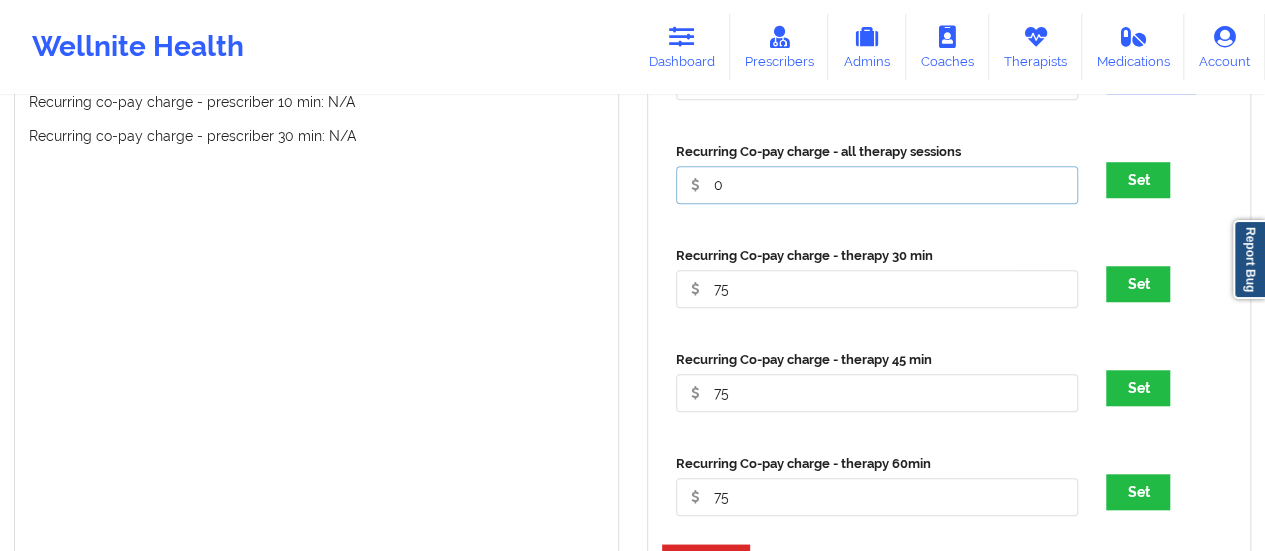 scroll, scrollTop: 731, scrollLeft: 0, axis: vertical 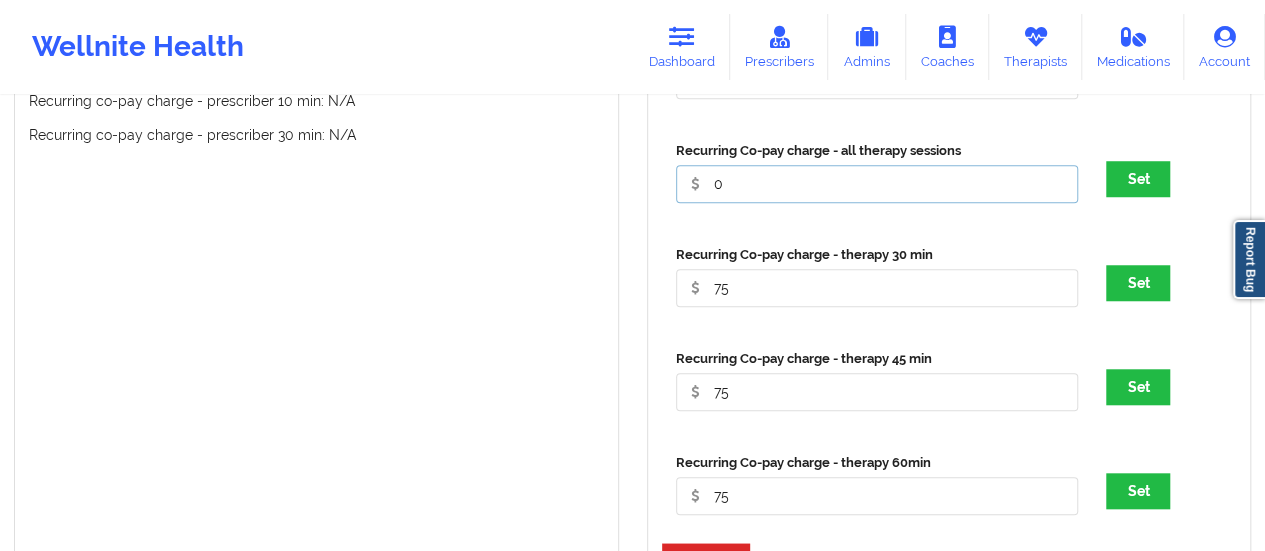 type on "0" 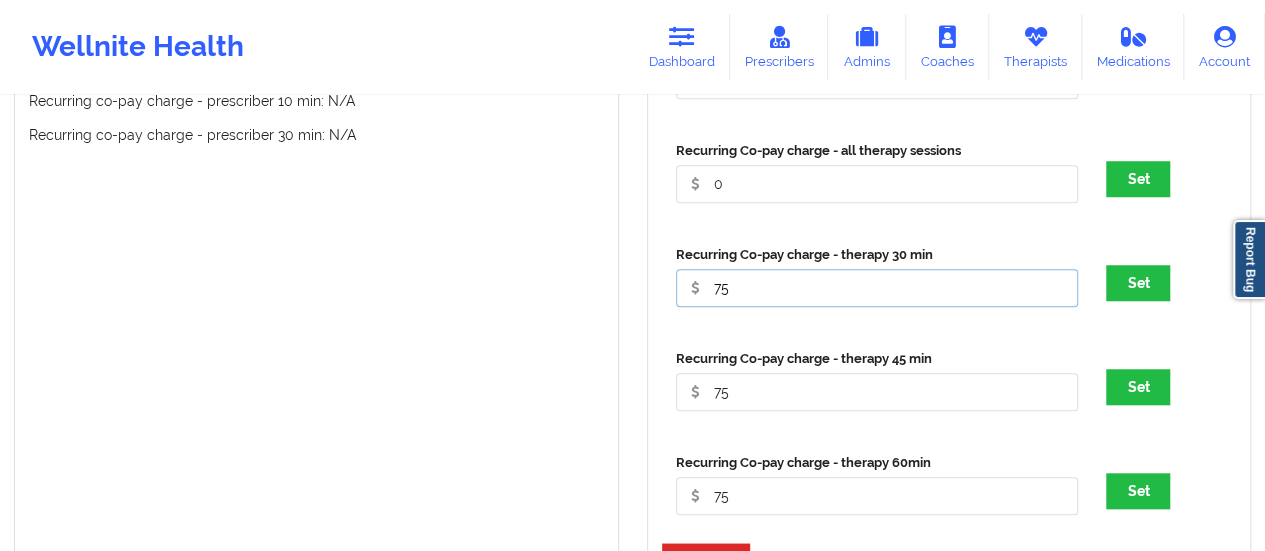 click on "75" at bounding box center (877, 80) 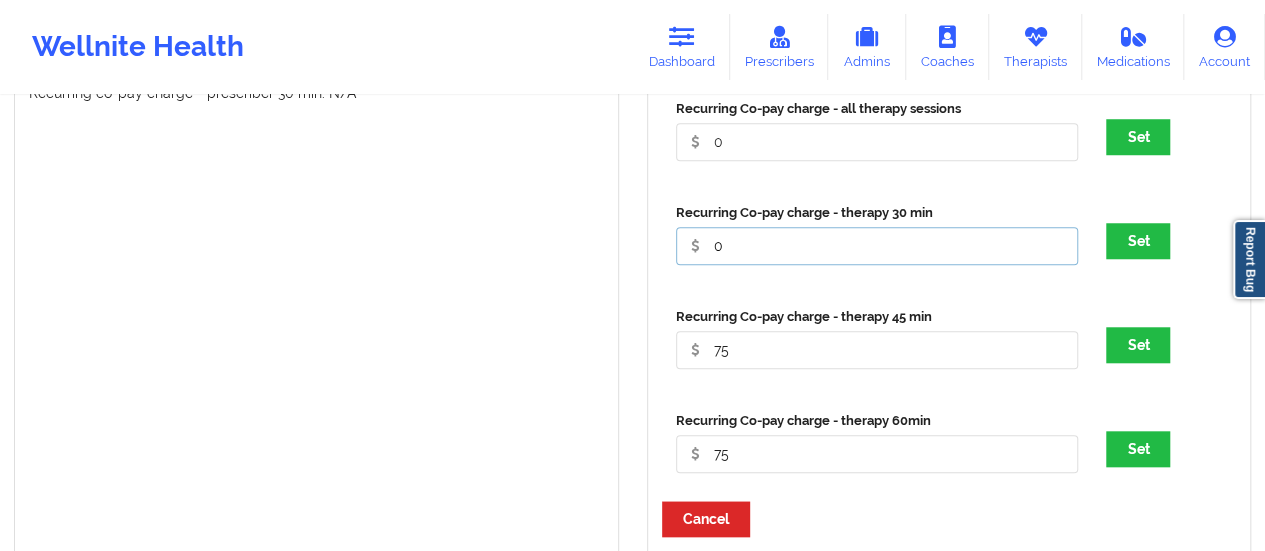 scroll, scrollTop: 775, scrollLeft: 0, axis: vertical 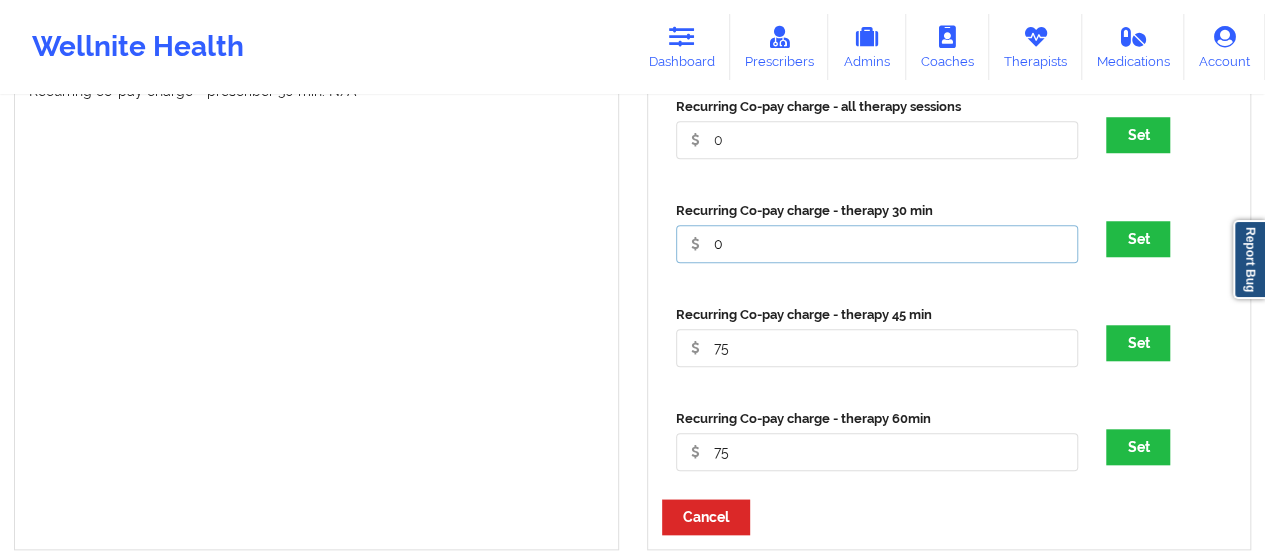 type on "0" 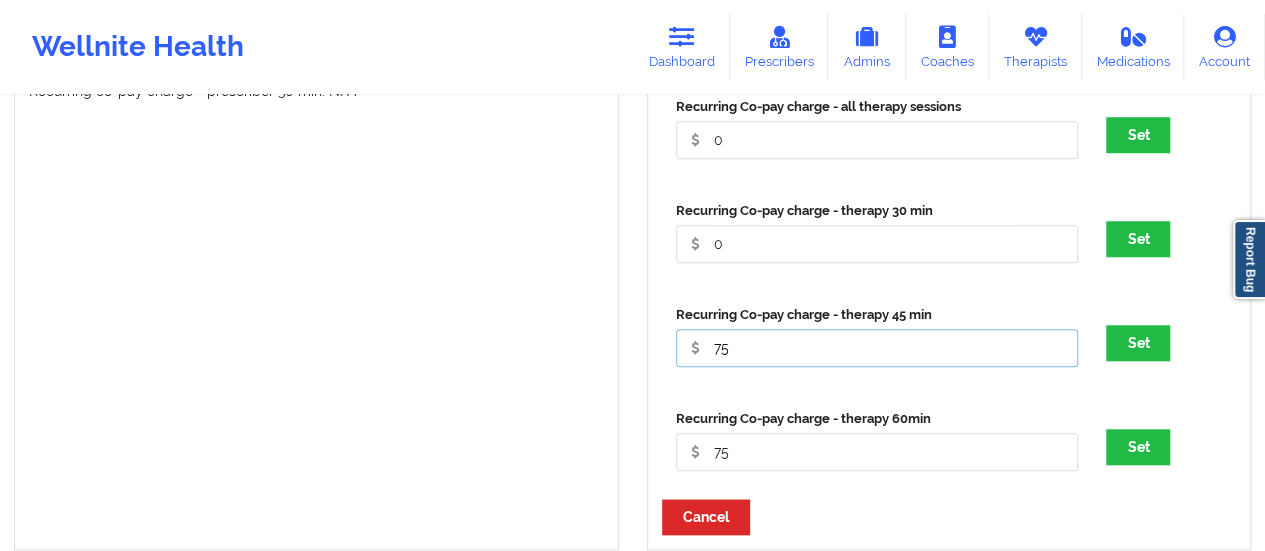 click on "75" at bounding box center (877, 36) 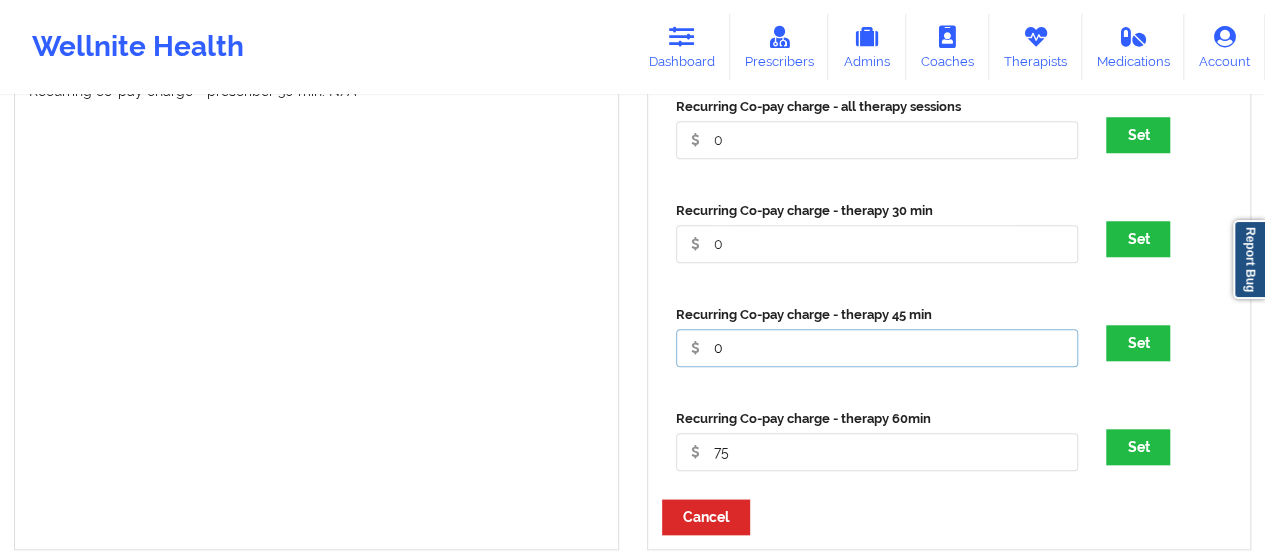type on "0" 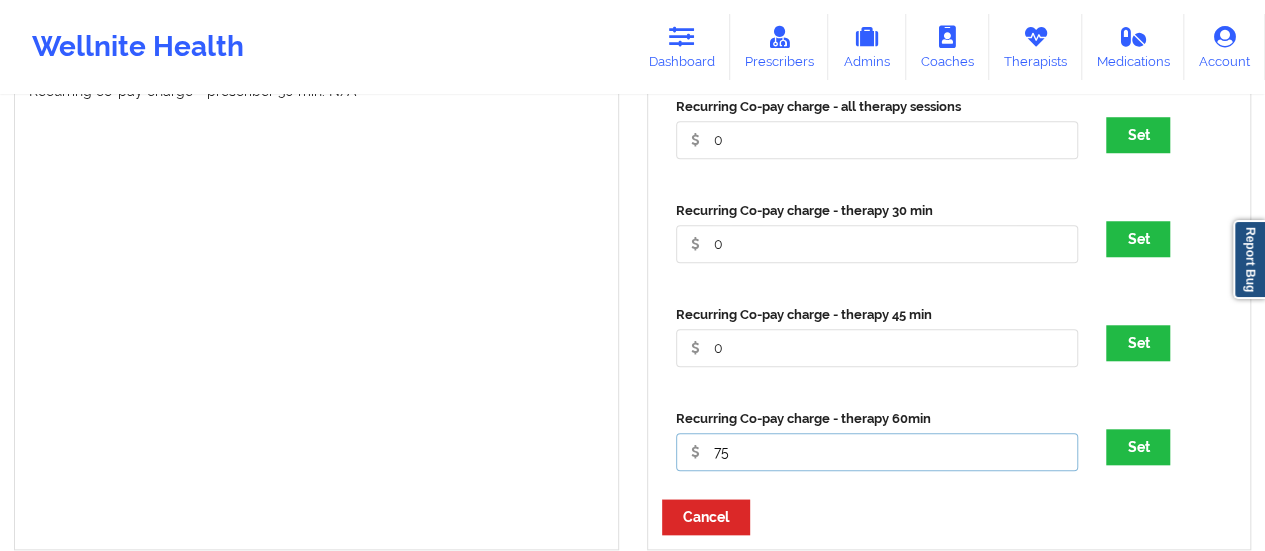 click on "75" at bounding box center (877, 36) 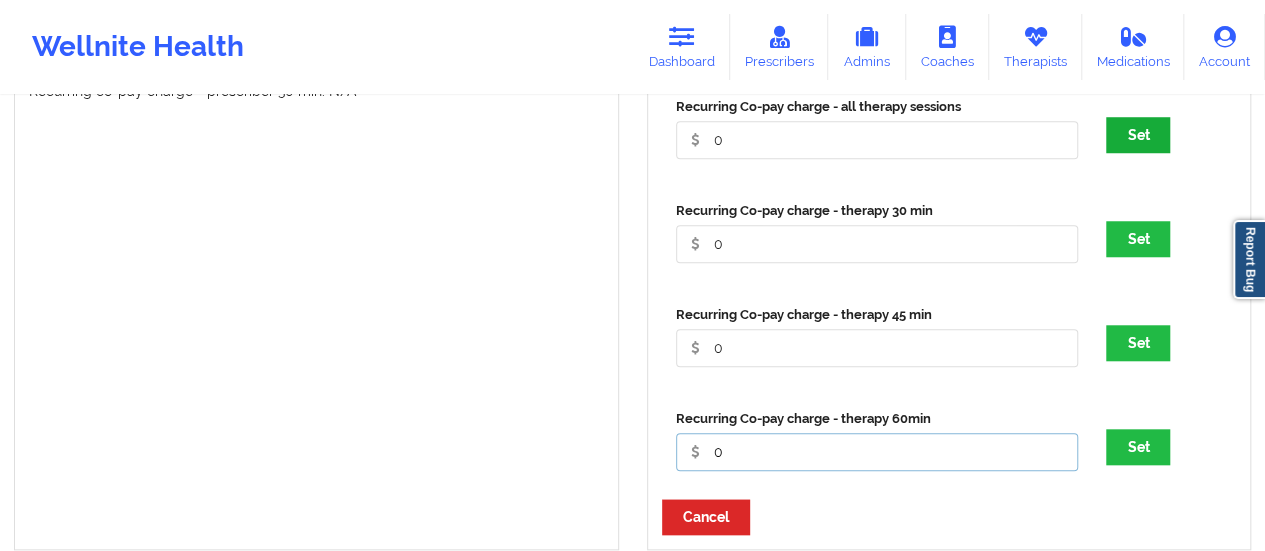 type on "0" 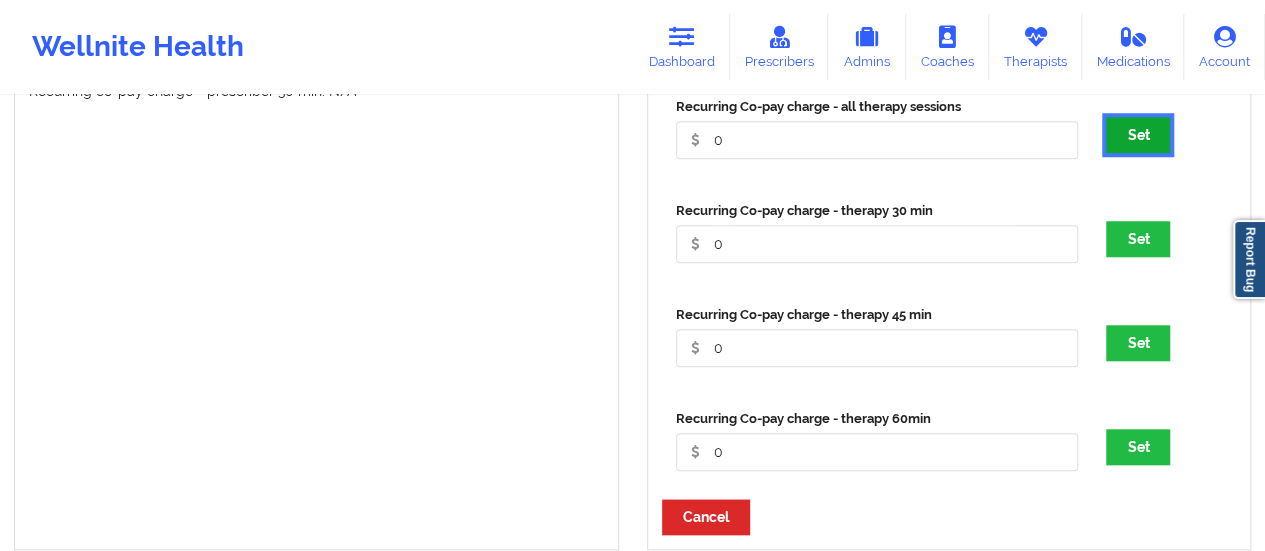 click on "Set" at bounding box center (1138, 135) 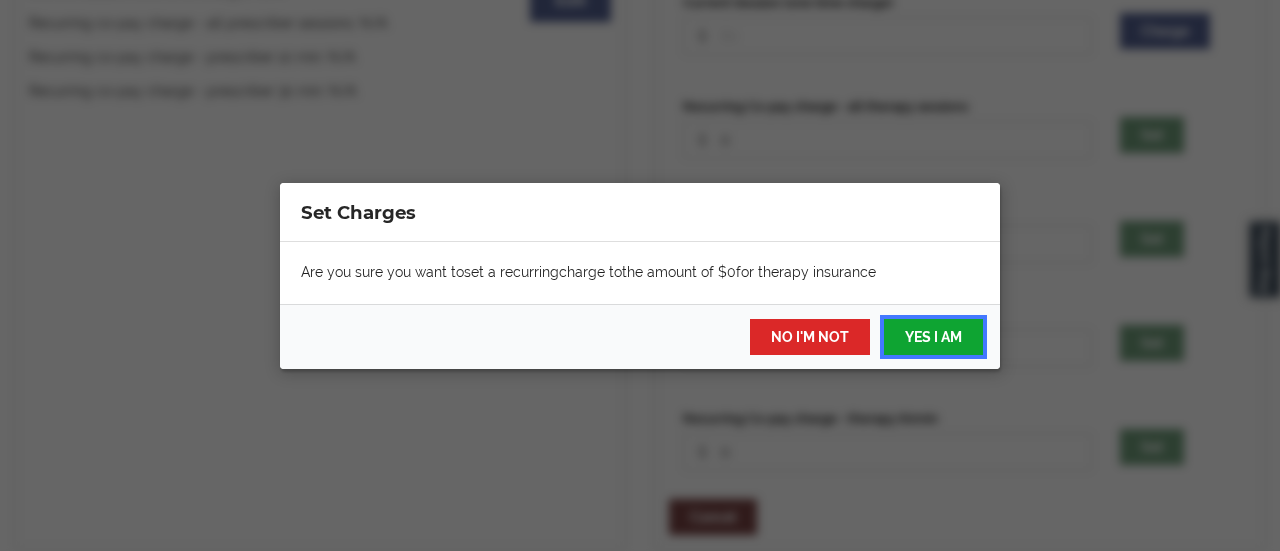 click on "YES I AM" at bounding box center (933, 337) 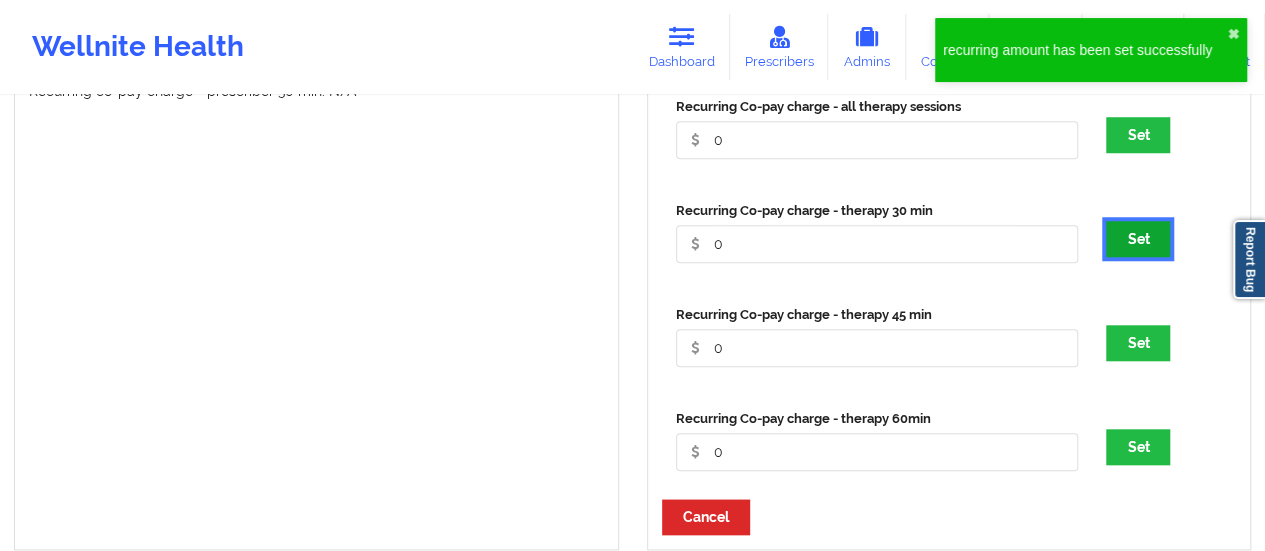 click on "Set" at bounding box center (1138, 239) 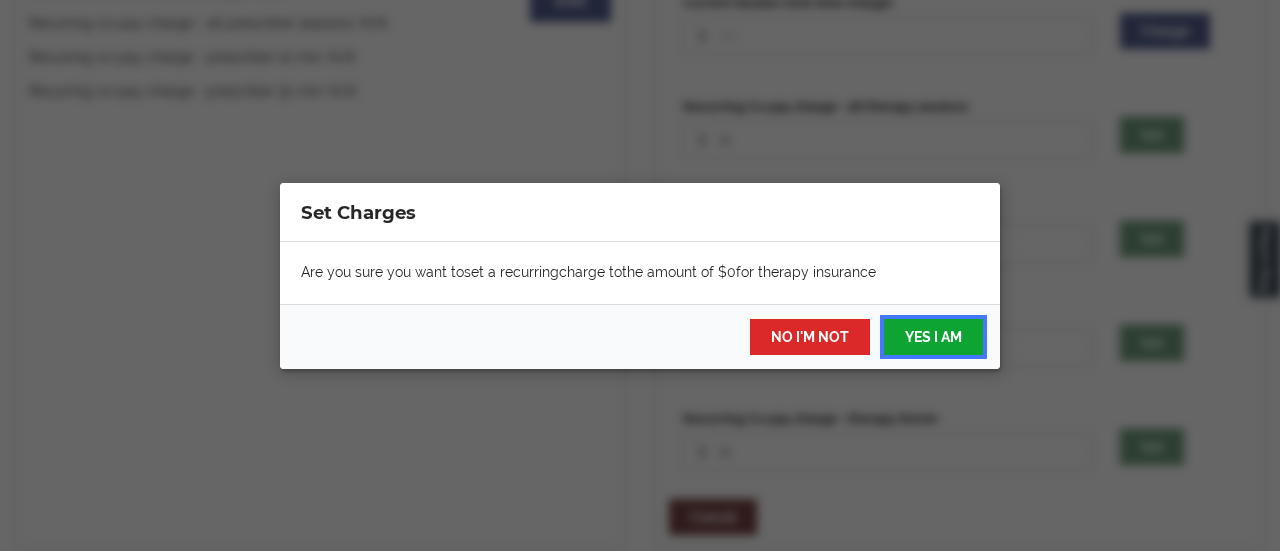 click on "YES I AM" at bounding box center [933, 337] 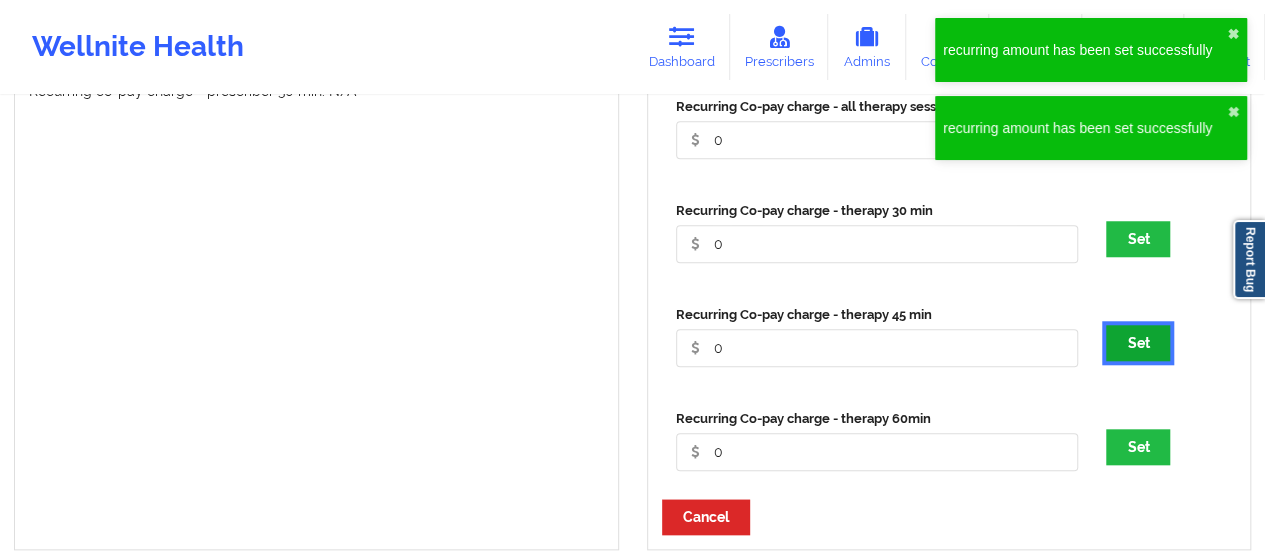 click on "Set" at bounding box center (1138, 343) 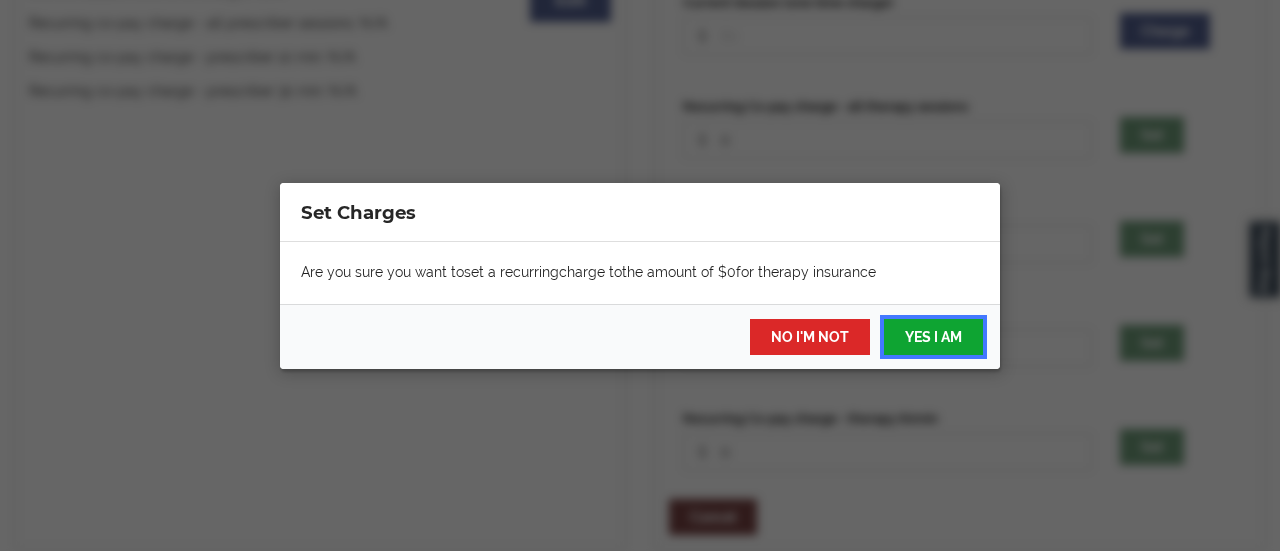 click on "YES I AM" at bounding box center [933, 337] 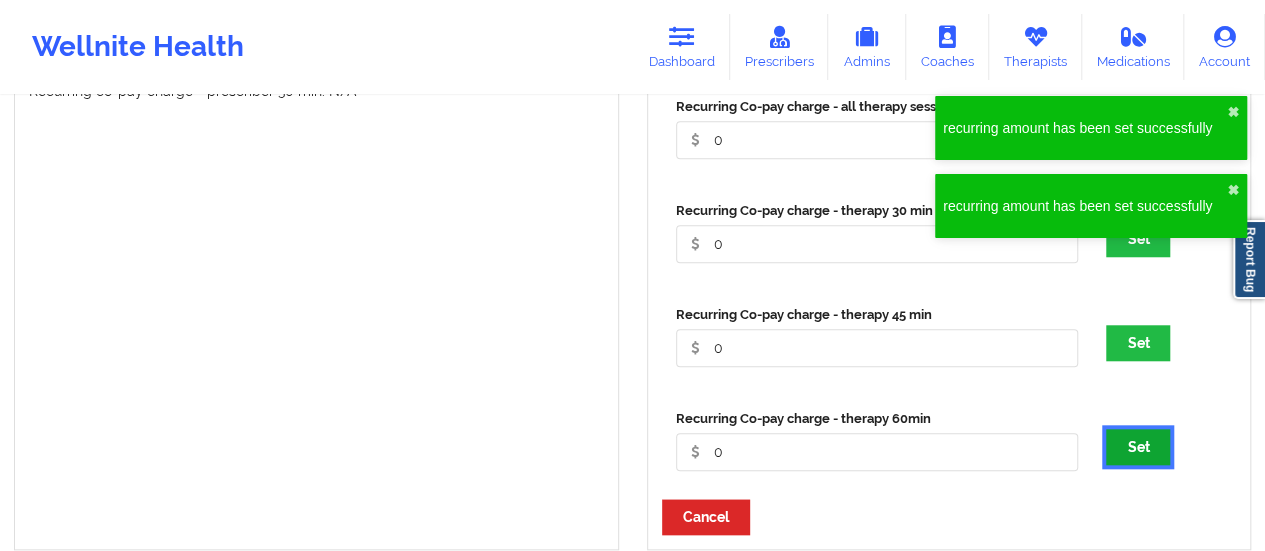 click on "Set" at bounding box center [1138, 447] 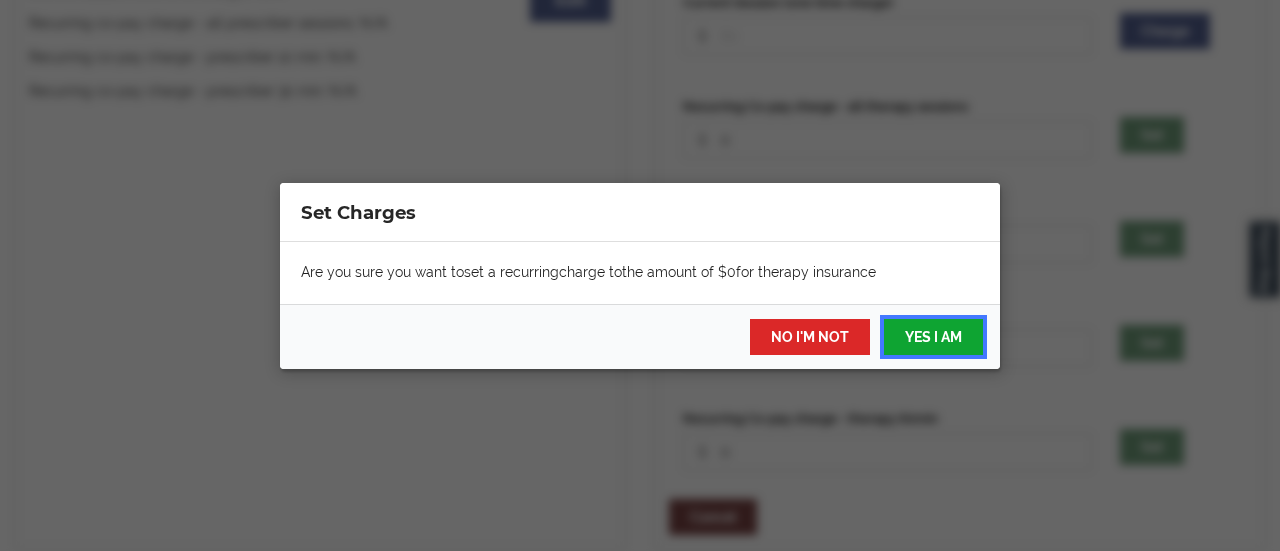 click on "YES I AM" at bounding box center (933, 337) 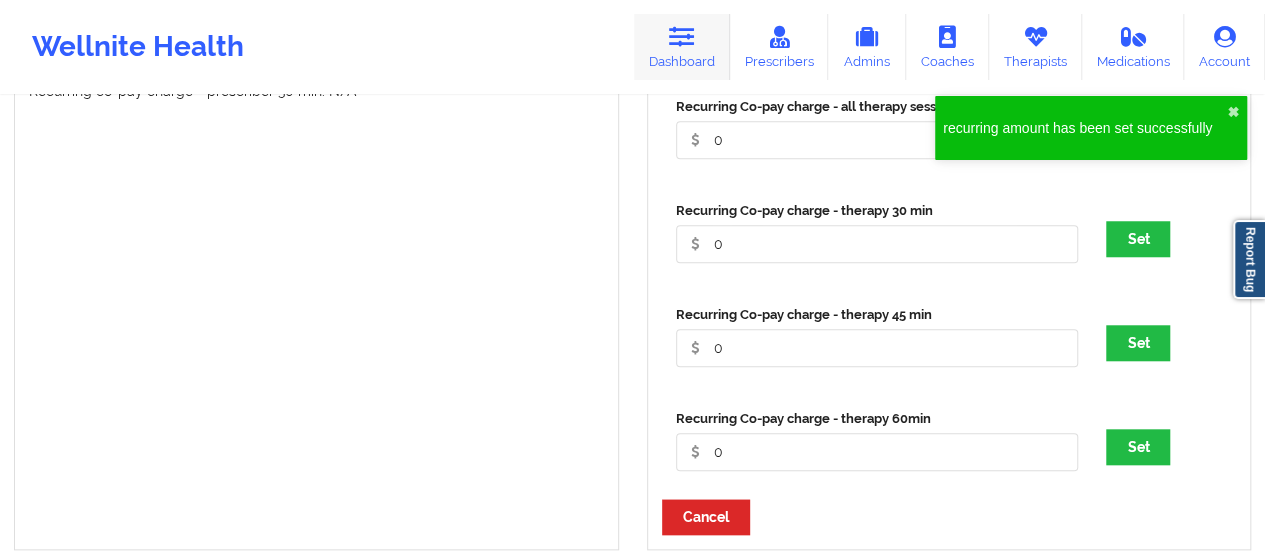 click on "Dashboard" at bounding box center (682, 47) 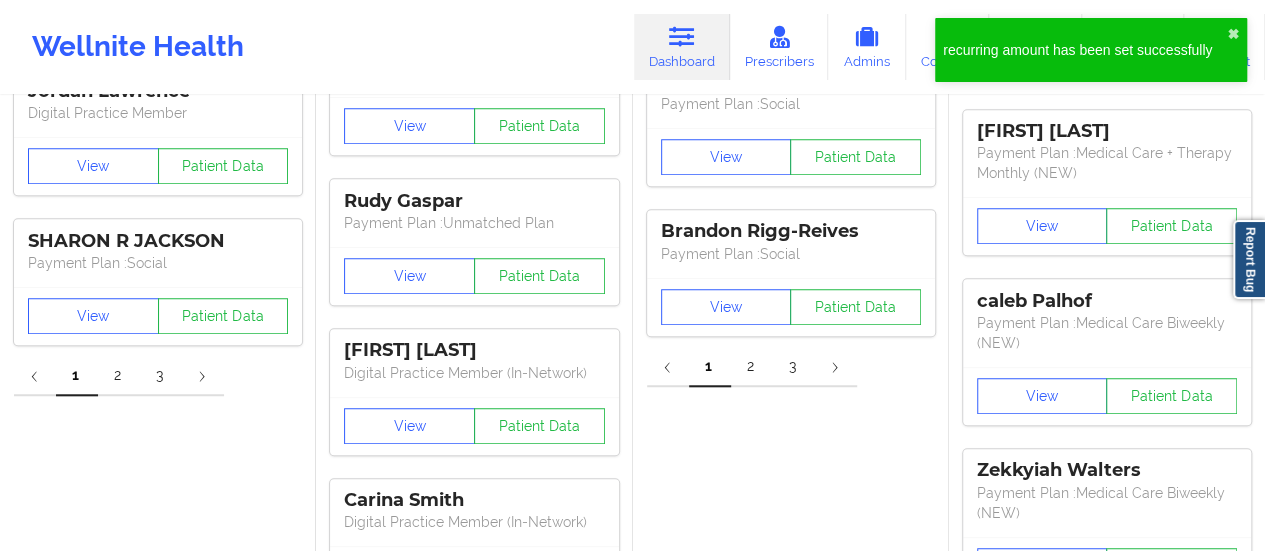 scroll, scrollTop: 31, scrollLeft: 0, axis: vertical 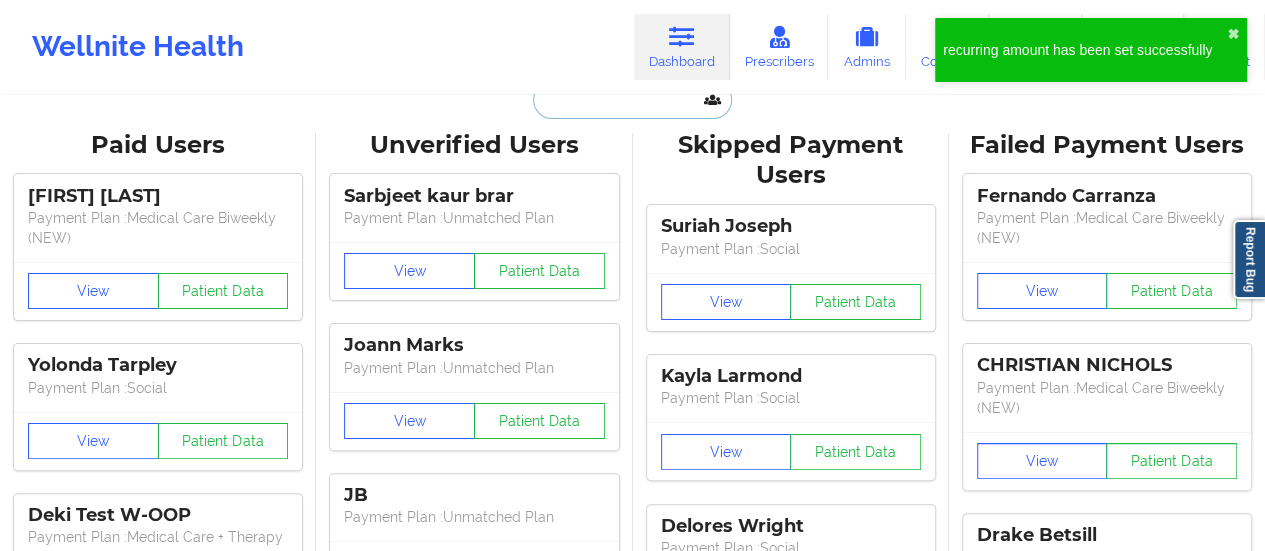 click at bounding box center (632, 100) 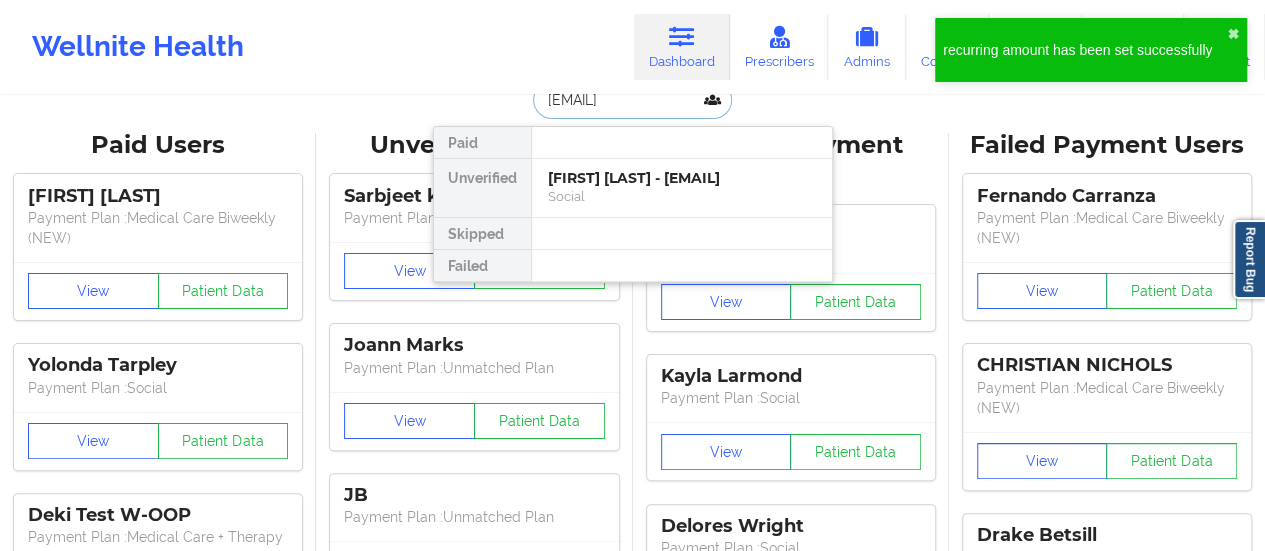 scroll, scrollTop: 0, scrollLeft: 40, axis: horizontal 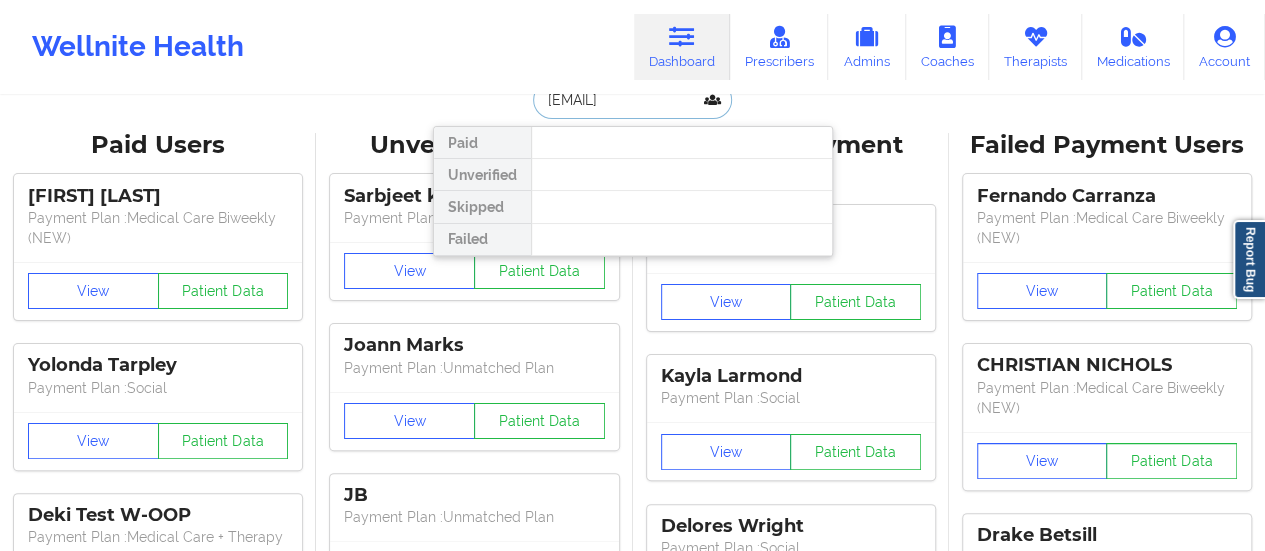 click on "[EMAIL]" at bounding box center [632, 100] 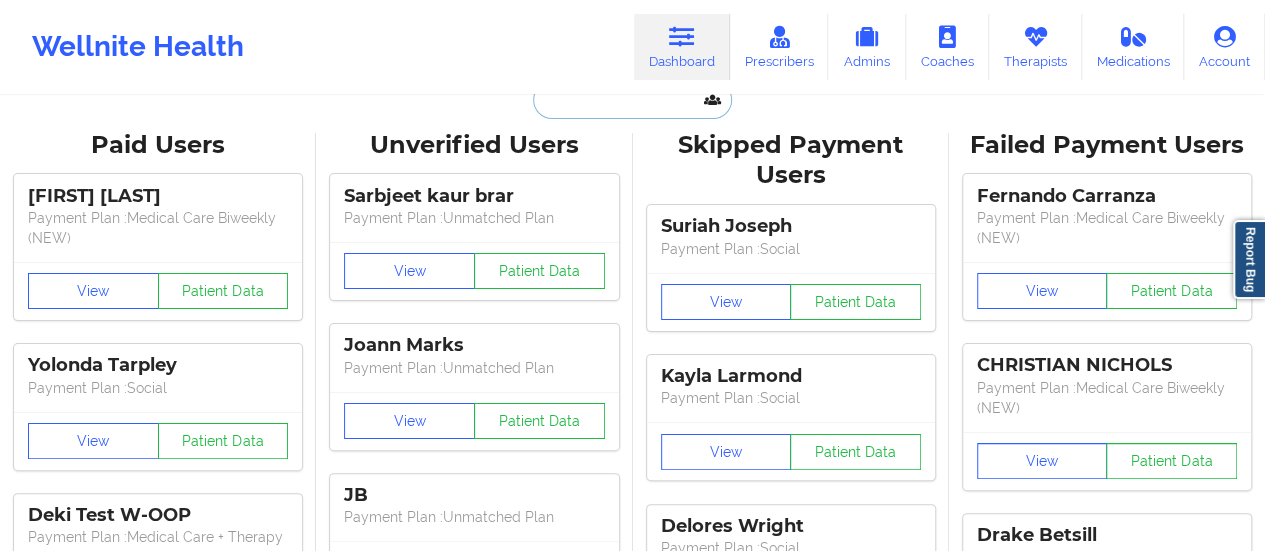 paste on "[FIRST] [LAST]" 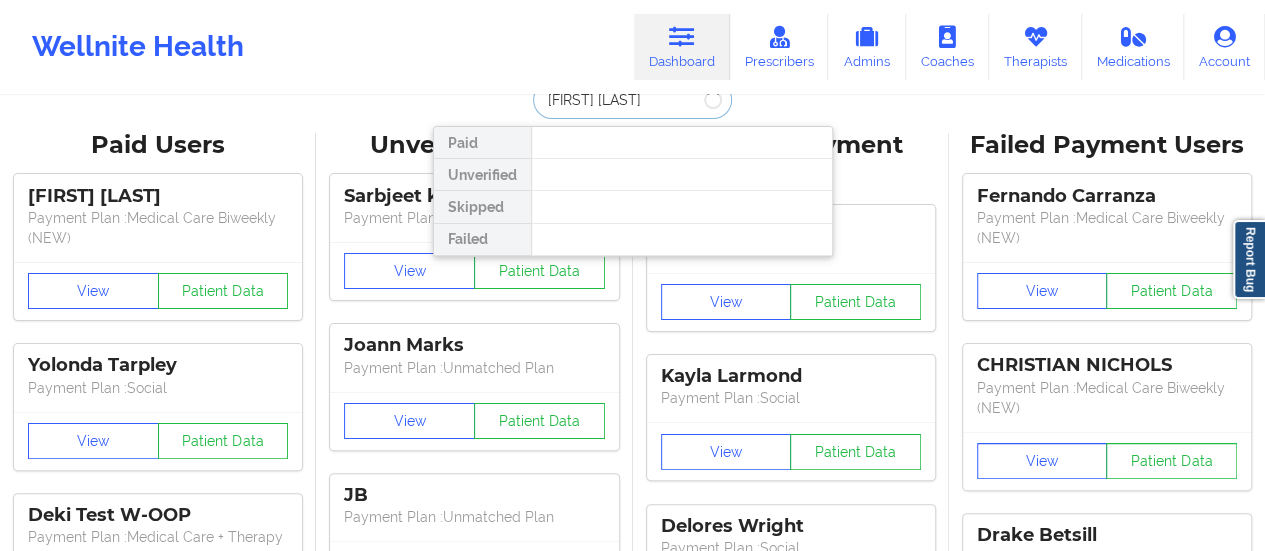 scroll, scrollTop: 0, scrollLeft: 0, axis: both 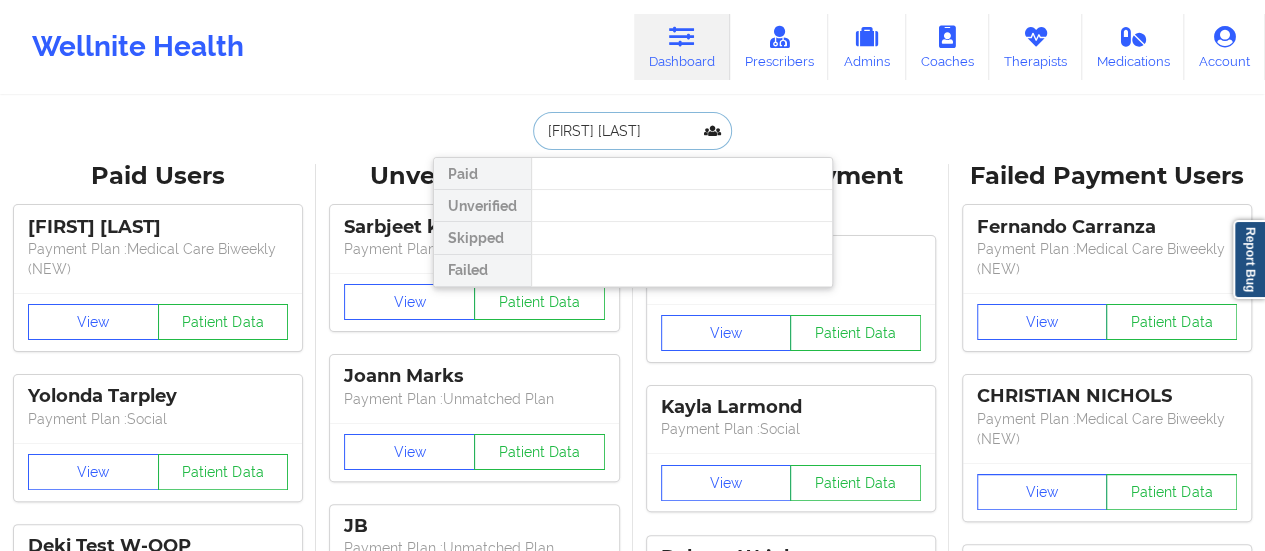 click on "[FIRST] [LAST]" at bounding box center (632, 131) 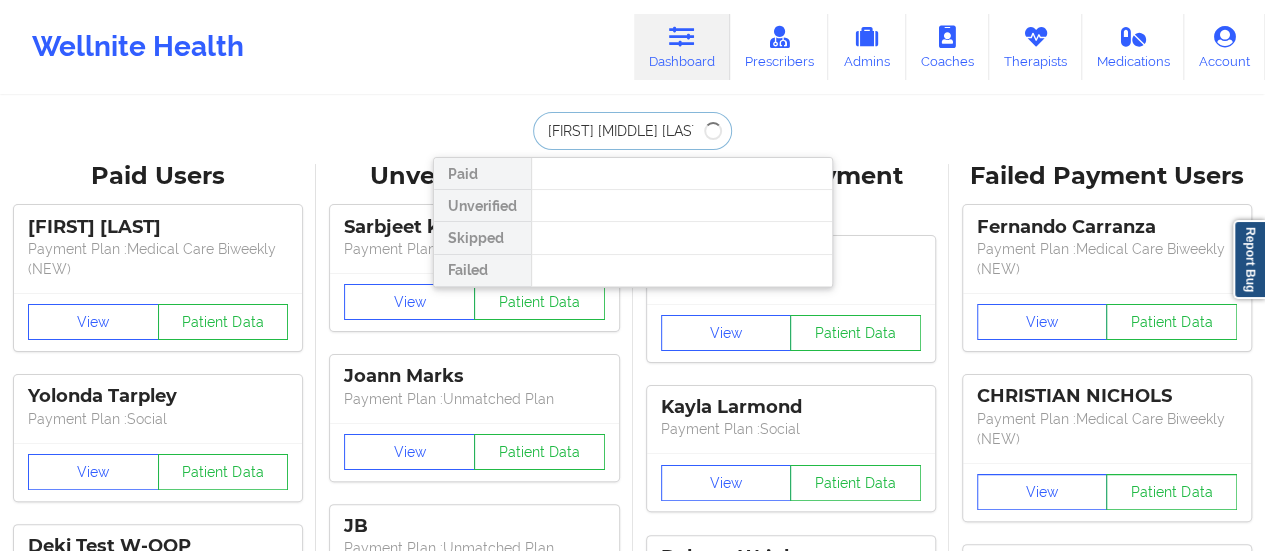 type on "[FIRST] [MIDDLE] [LAST]" 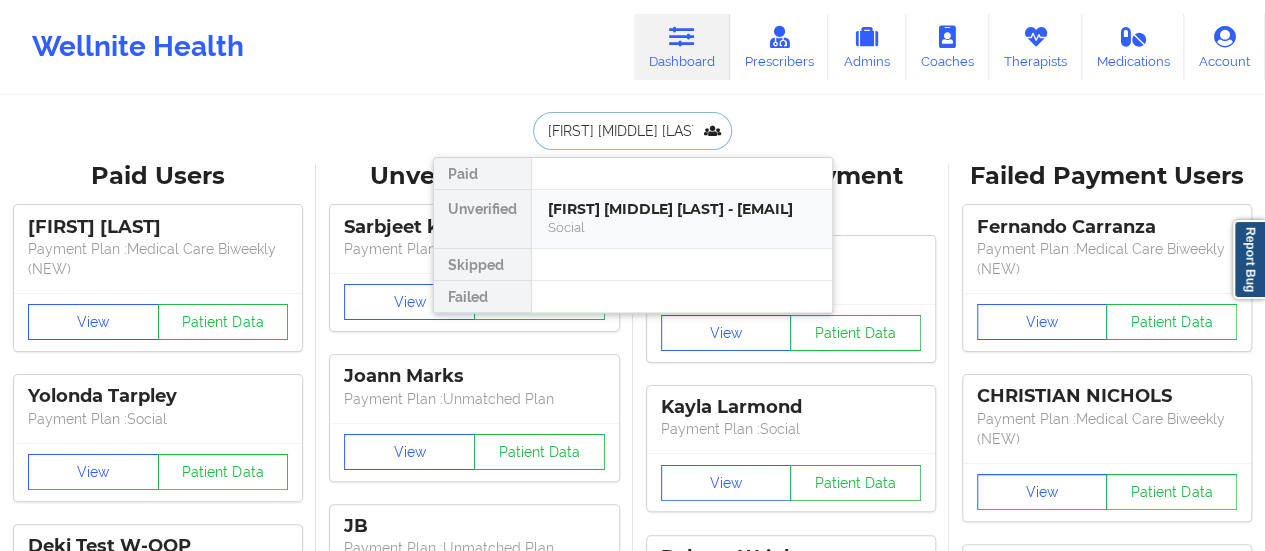 click on "[FIRST] [MIDDLE] [LAST] - [EMAIL]" at bounding box center [682, 209] 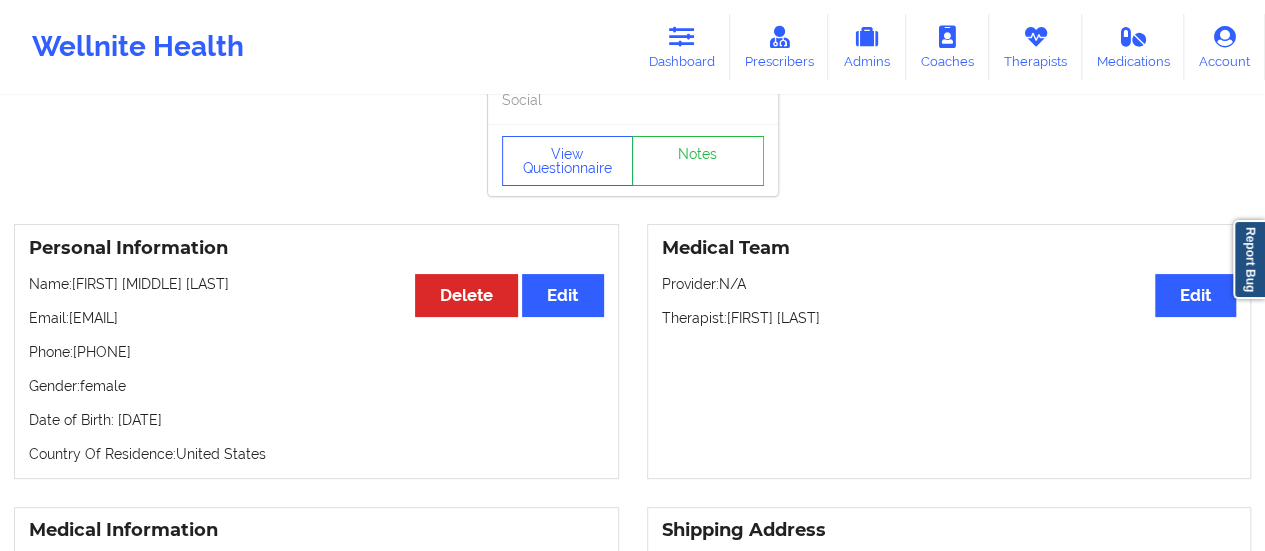 scroll, scrollTop: 74, scrollLeft: 0, axis: vertical 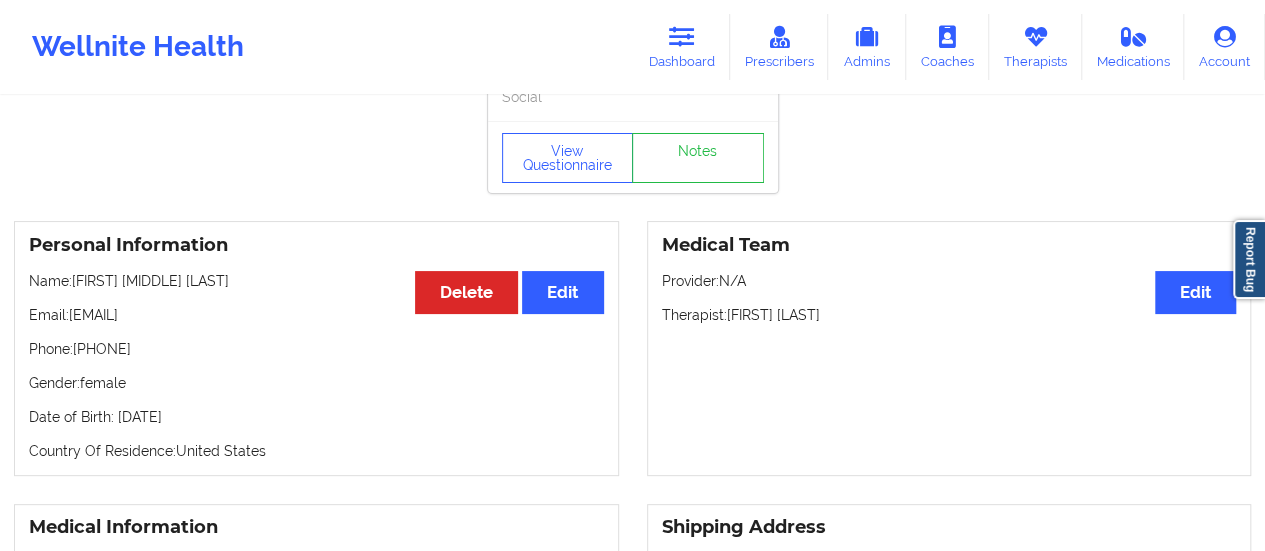 drag, startPoint x: 82, startPoint y: 342, endPoint x: 195, endPoint y: 343, distance: 113.004425 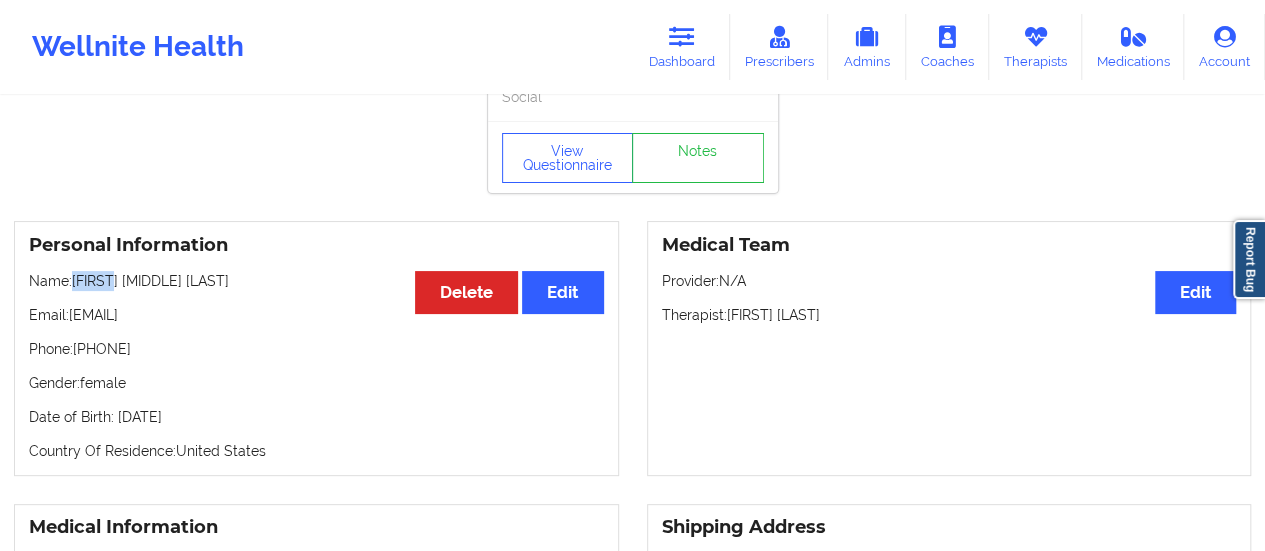 drag, startPoint x: 75, startPoint y: 278, endPoint x: 124, endPoint y: 279, distance: 49.010204 